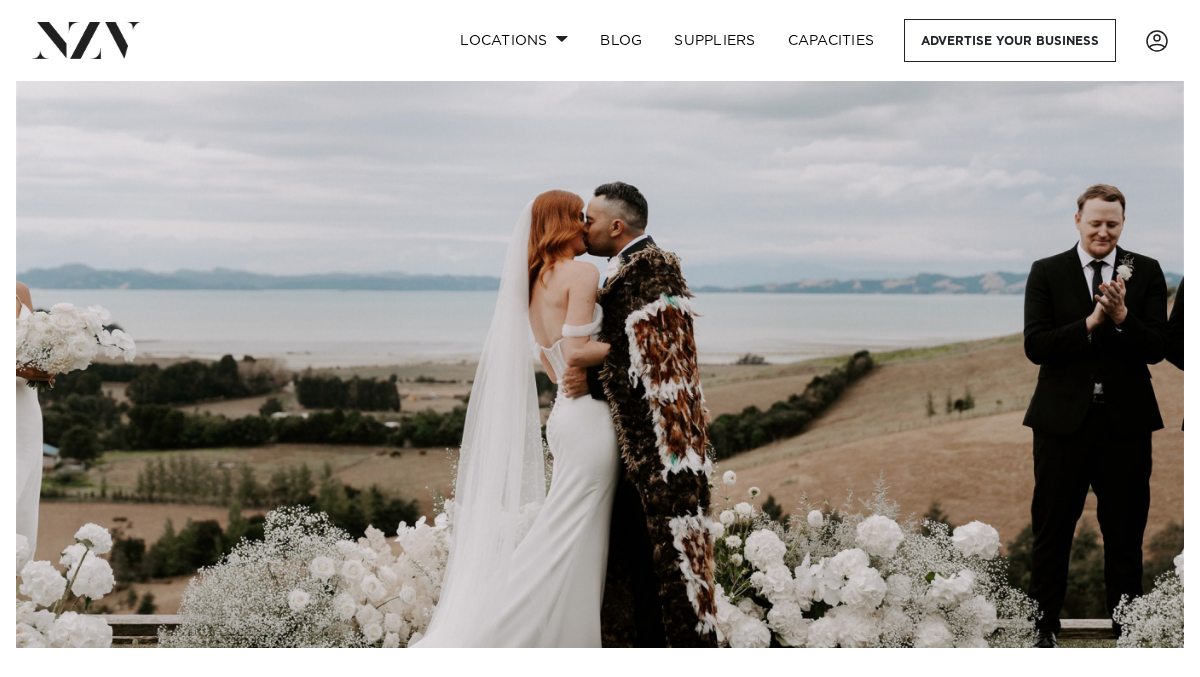 scroll, scrollTop: 44, scrollLeft: 0, axis: vertical 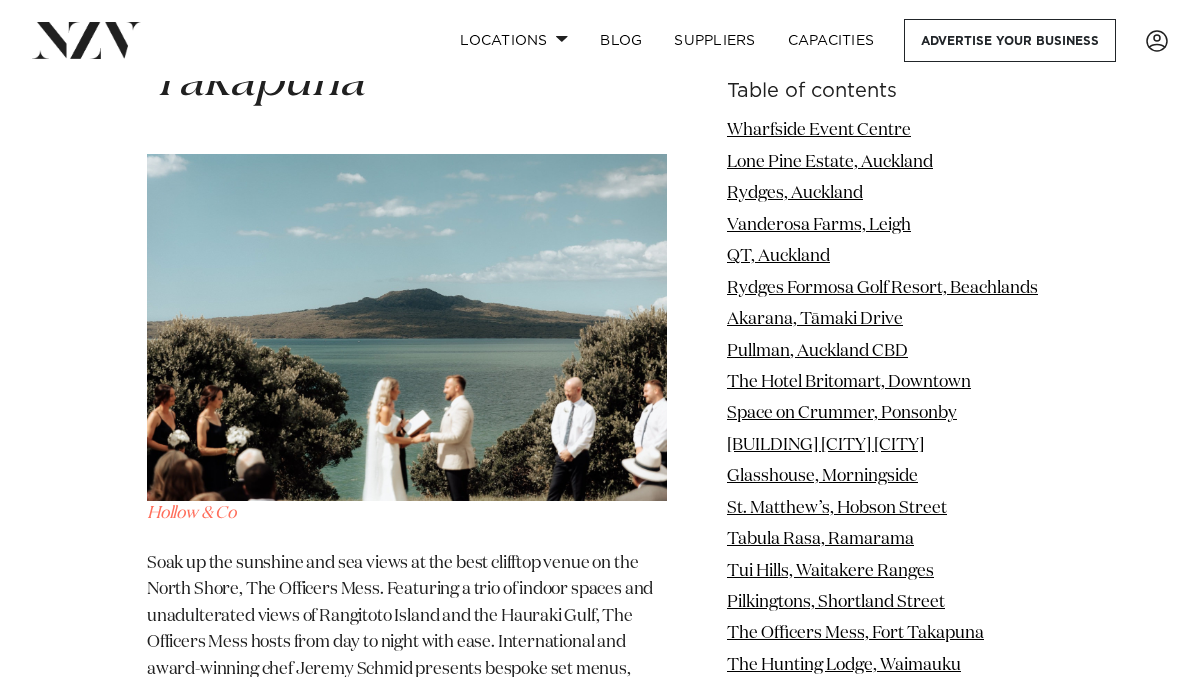 click on "here." at bounding box center [533, 748] 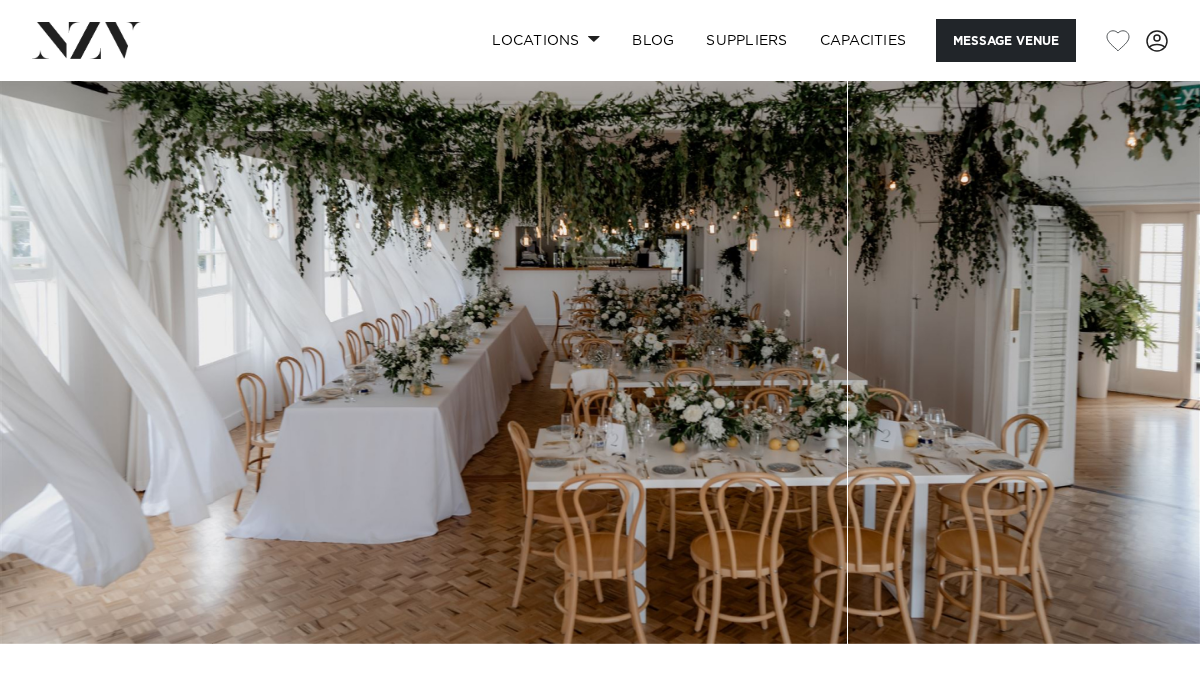 scroll, scrollTop: 0, scrollLeft: 0, axis: both 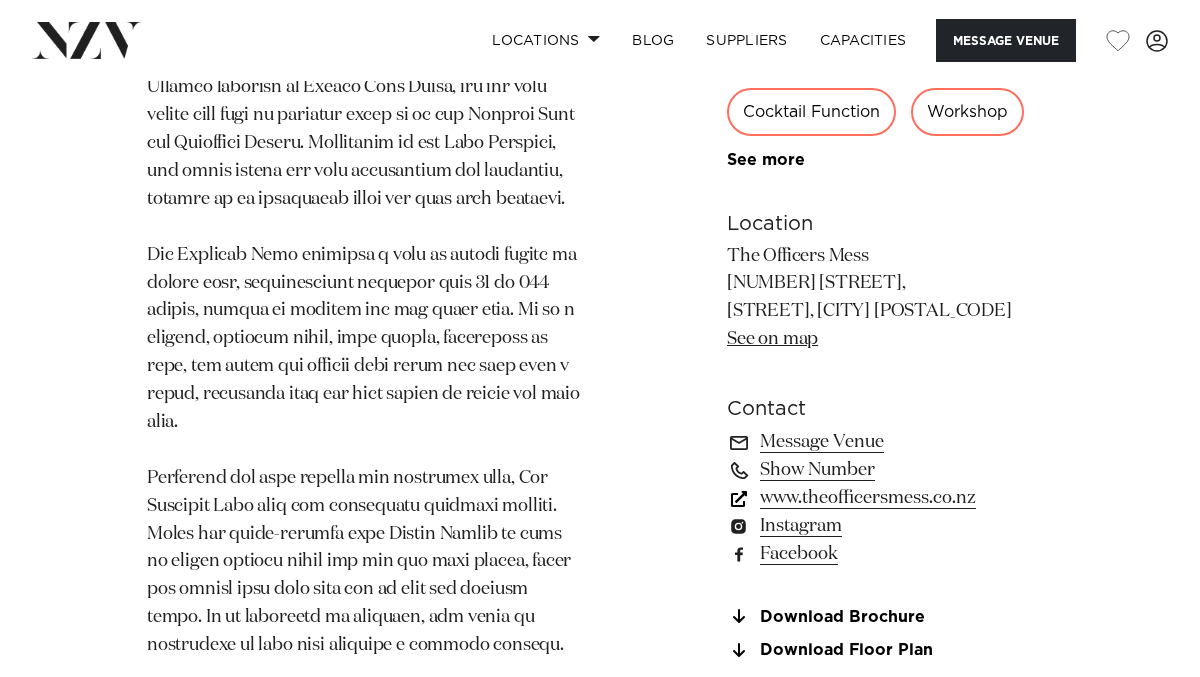 click on "www.theofficersmess.co.nz" at bounding box center [890, 498] 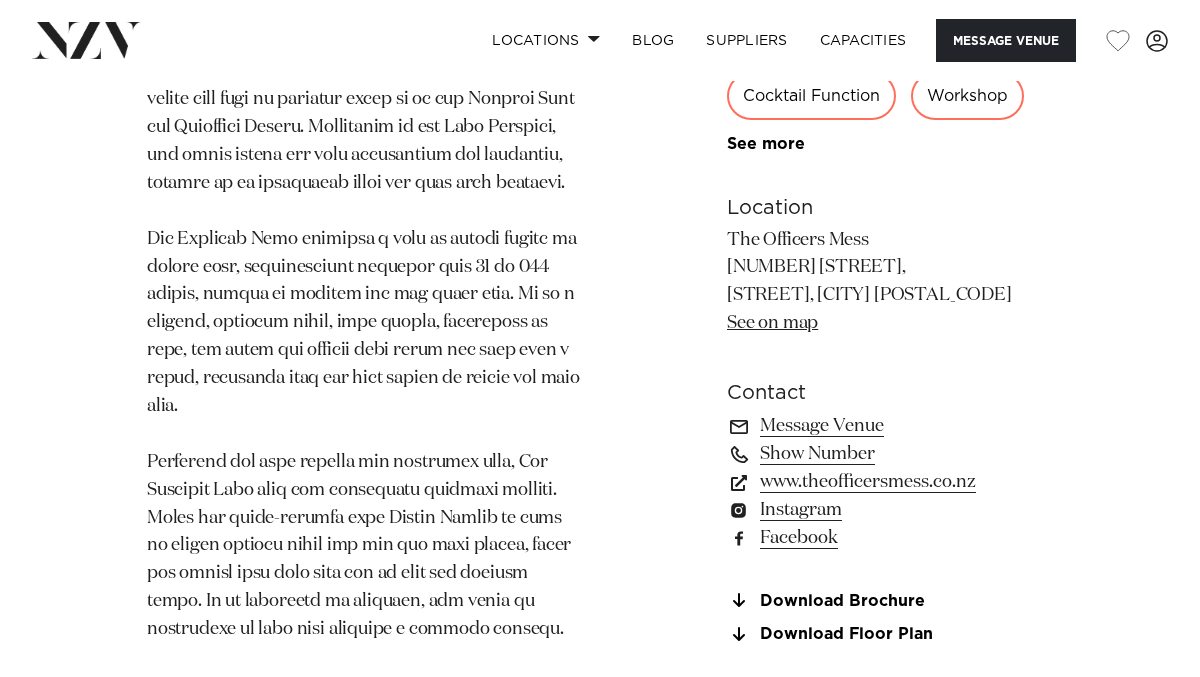 scroll, scrollTop: 1277, scrollLeft: 0, axis: vertical 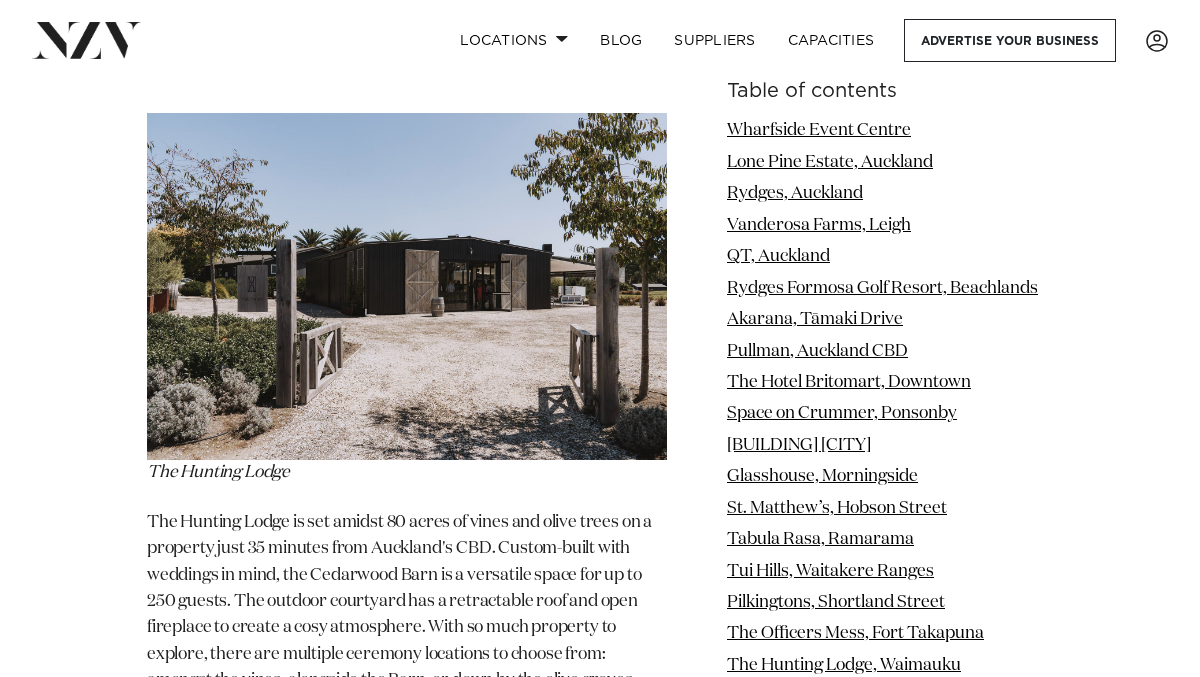 click on "here." at bounding box center [542, 759] 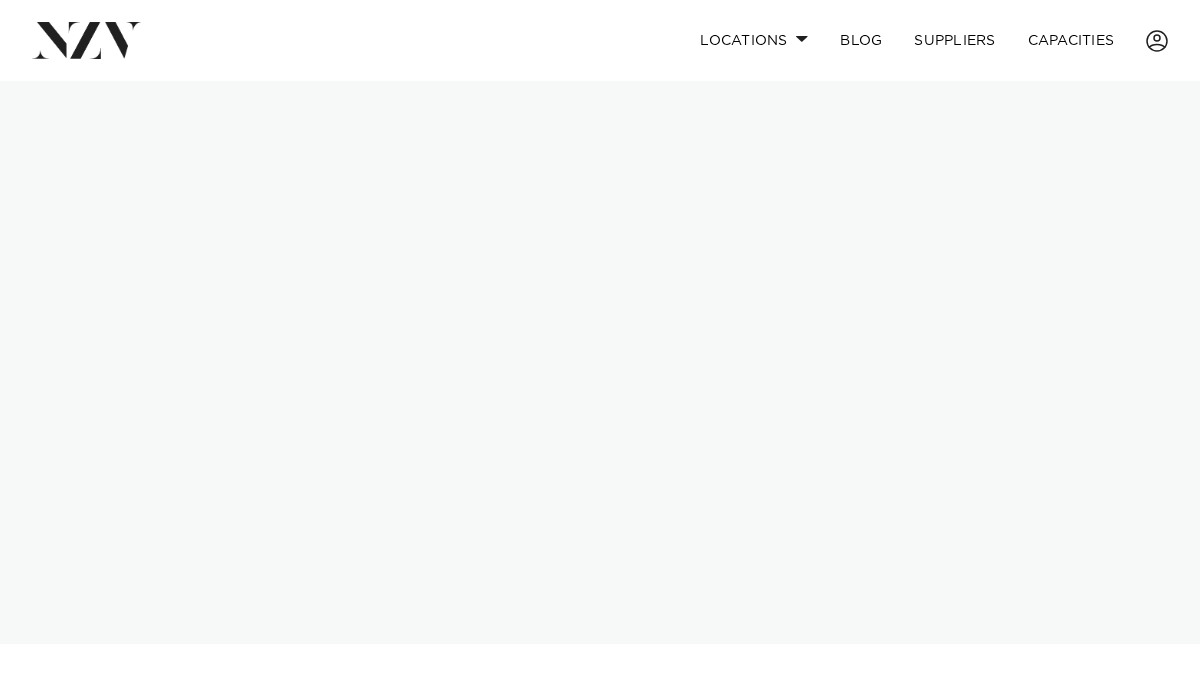 scroll, scrollTop: 0, scrollLeft: 0, axis: both 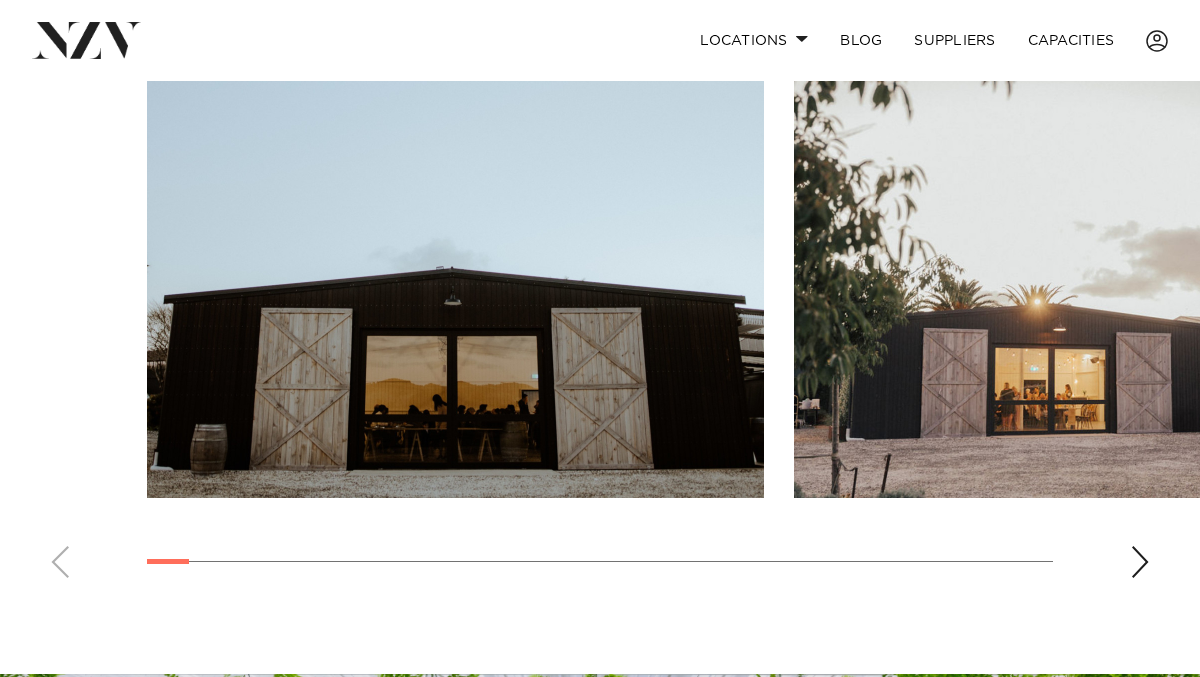 click at bounding box center (1140, 562) 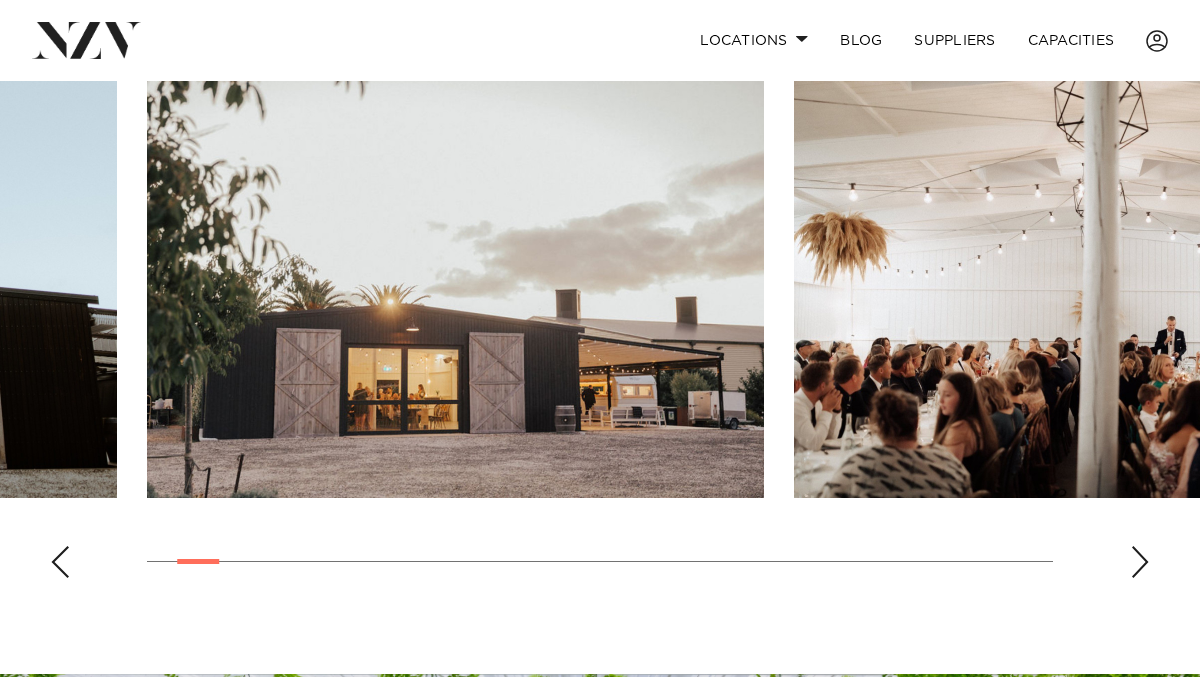 click at bounding box center [1140, 562] 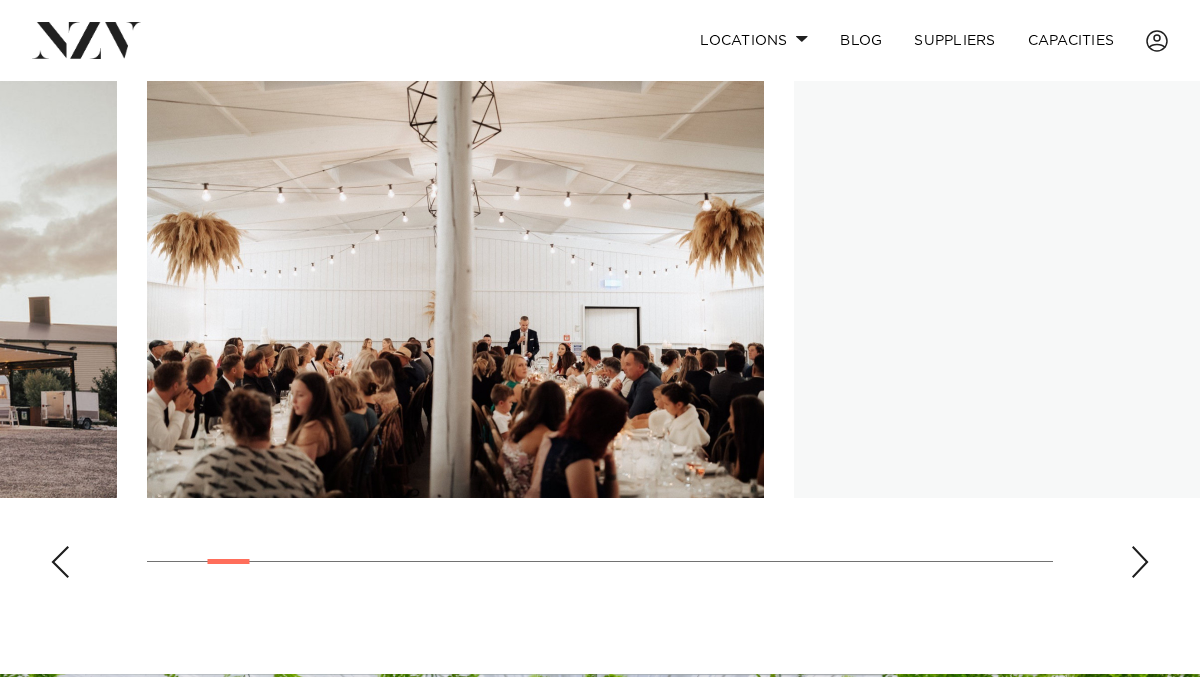 click at bounding box center [1140, 562] 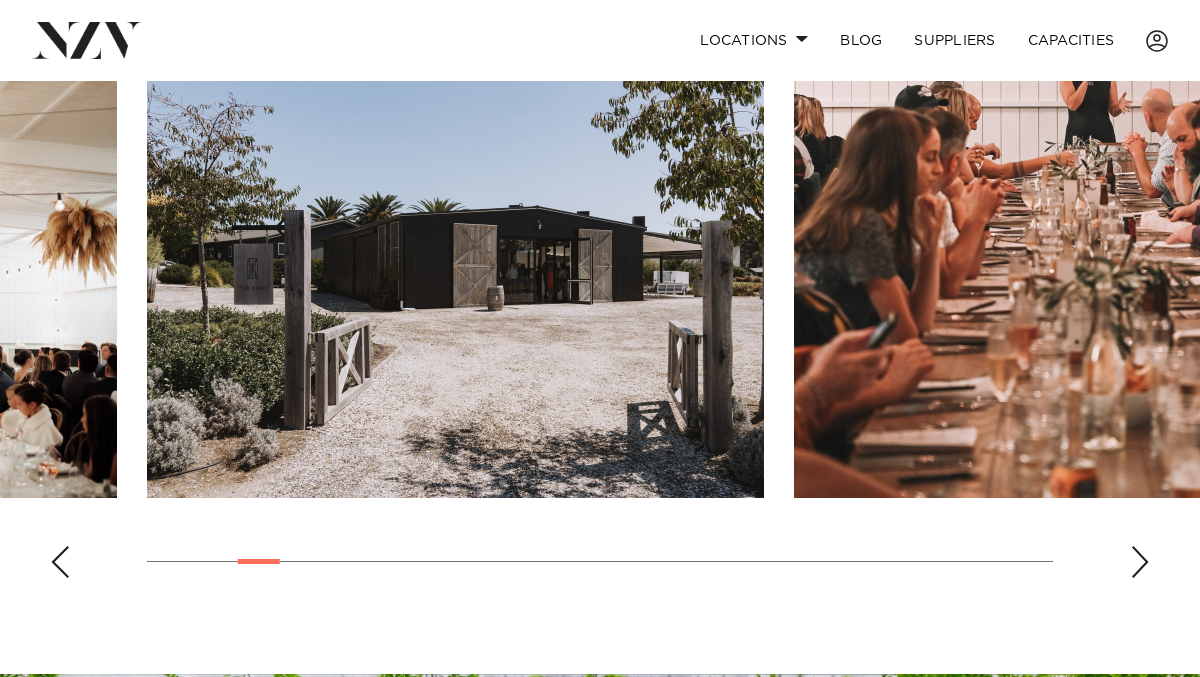 click at bounding box center (1140, 562) 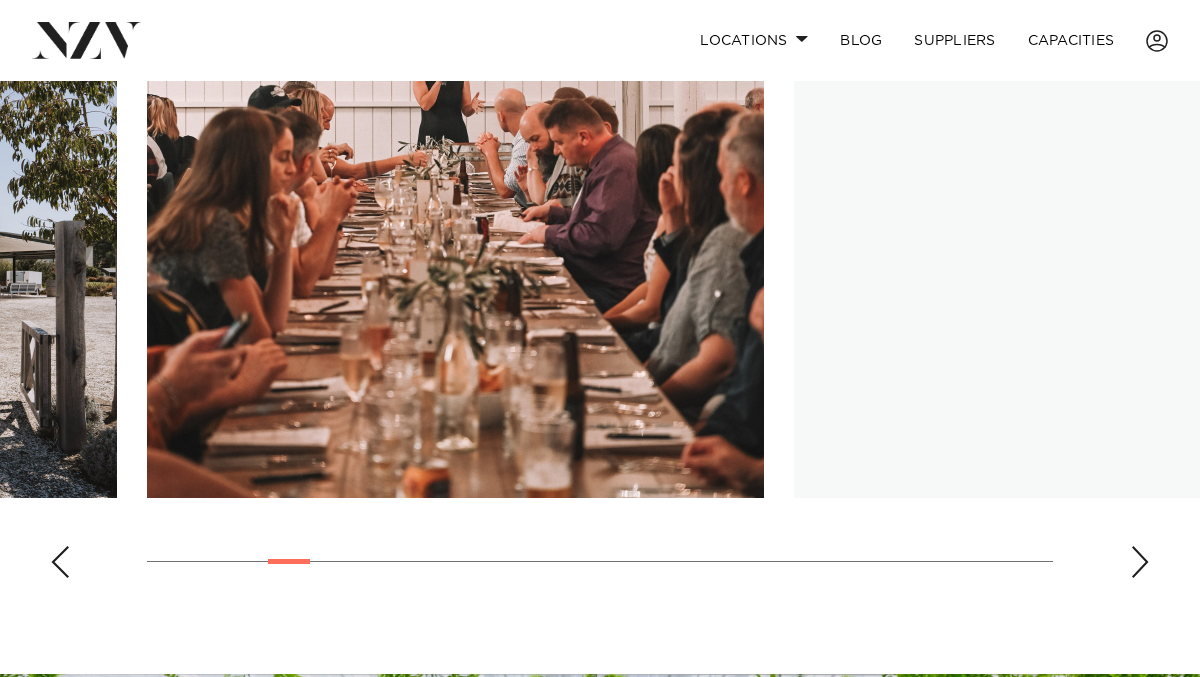 click at bounding box center (1140, 562) 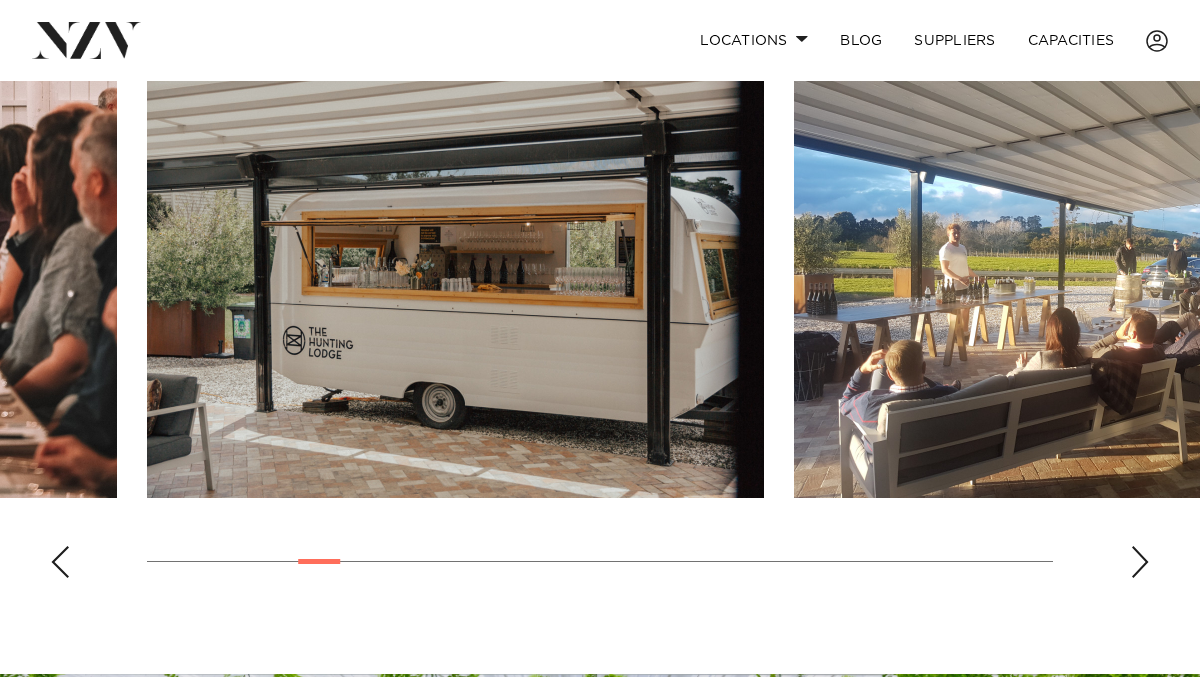 click at bounding box center [1140, 562] 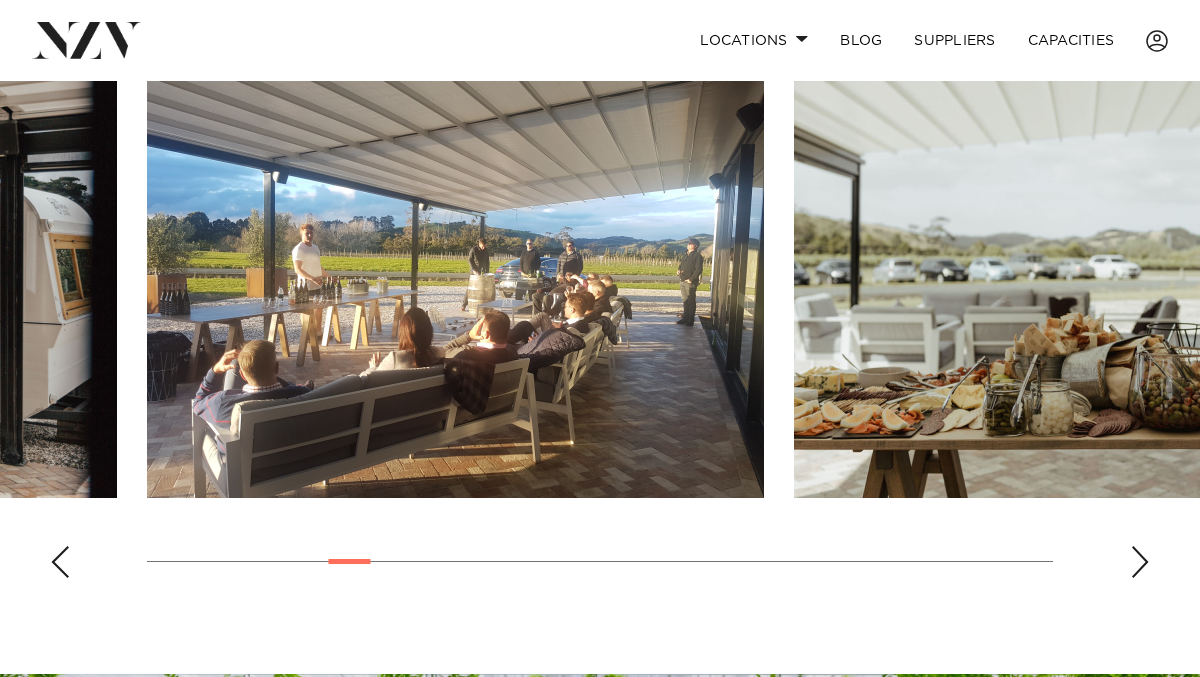 click at bounding box center (1140, 562) 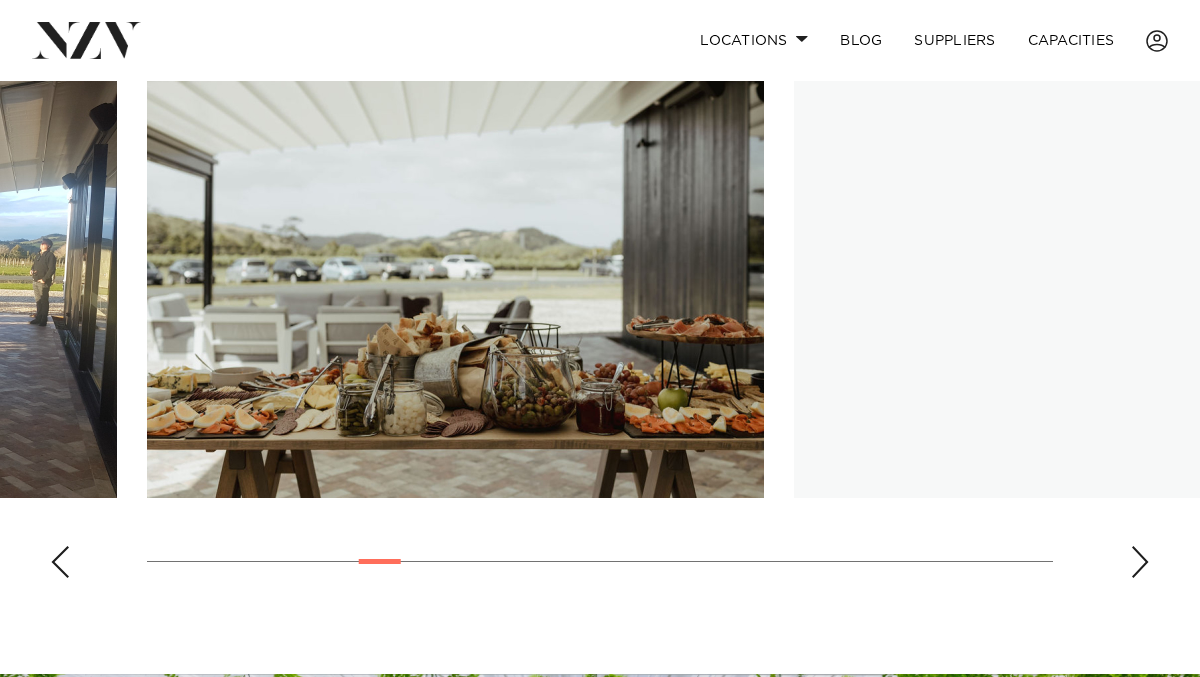 click at bounding box center (1140, 562) 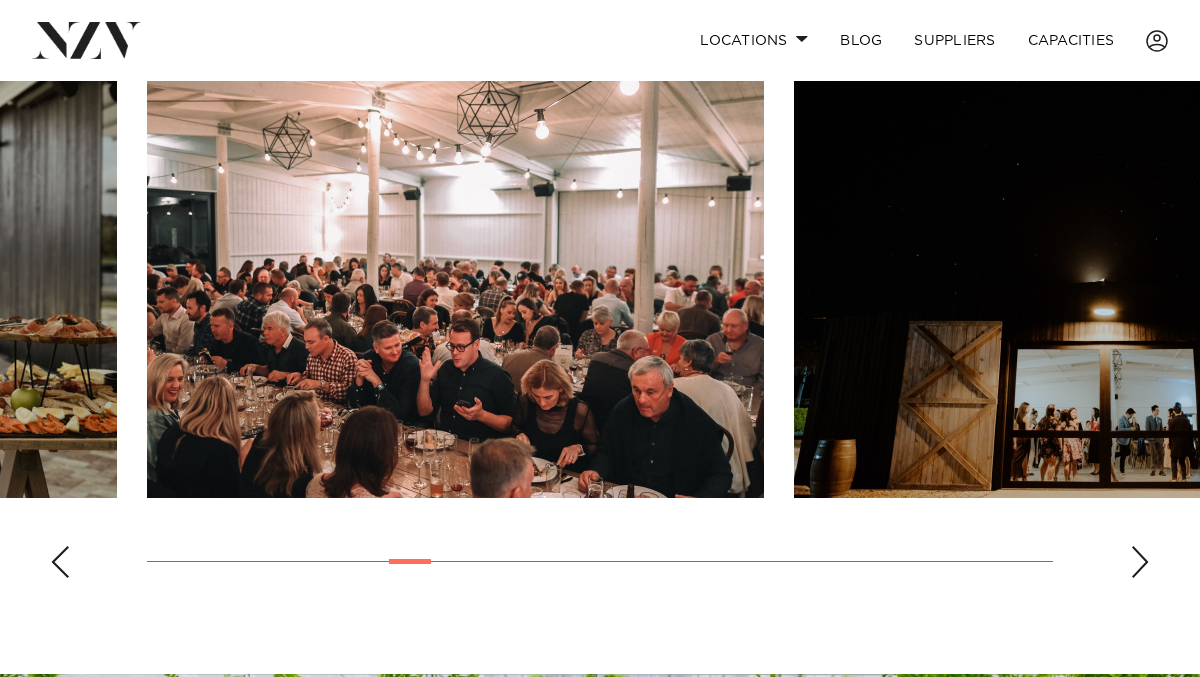 click at bounding box center (1140, 562) 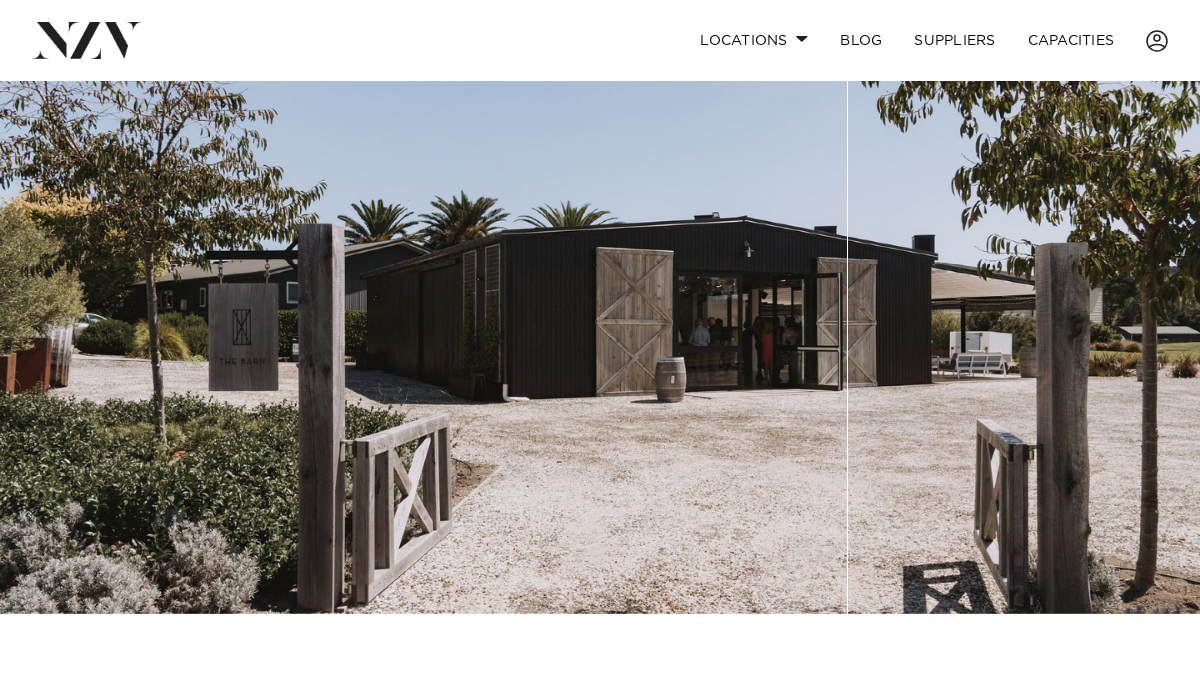 scroll, scrollTop: 0, scrollLeft: 0, axis: both 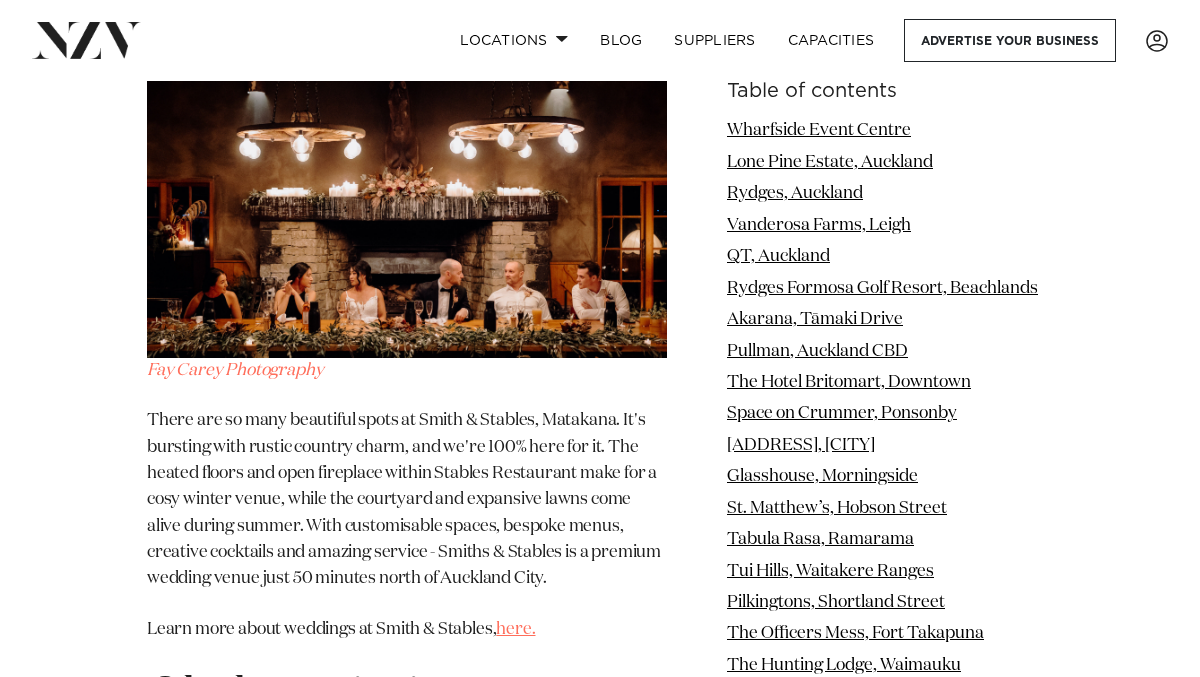 click on "here." at bounding box center [515, 629] 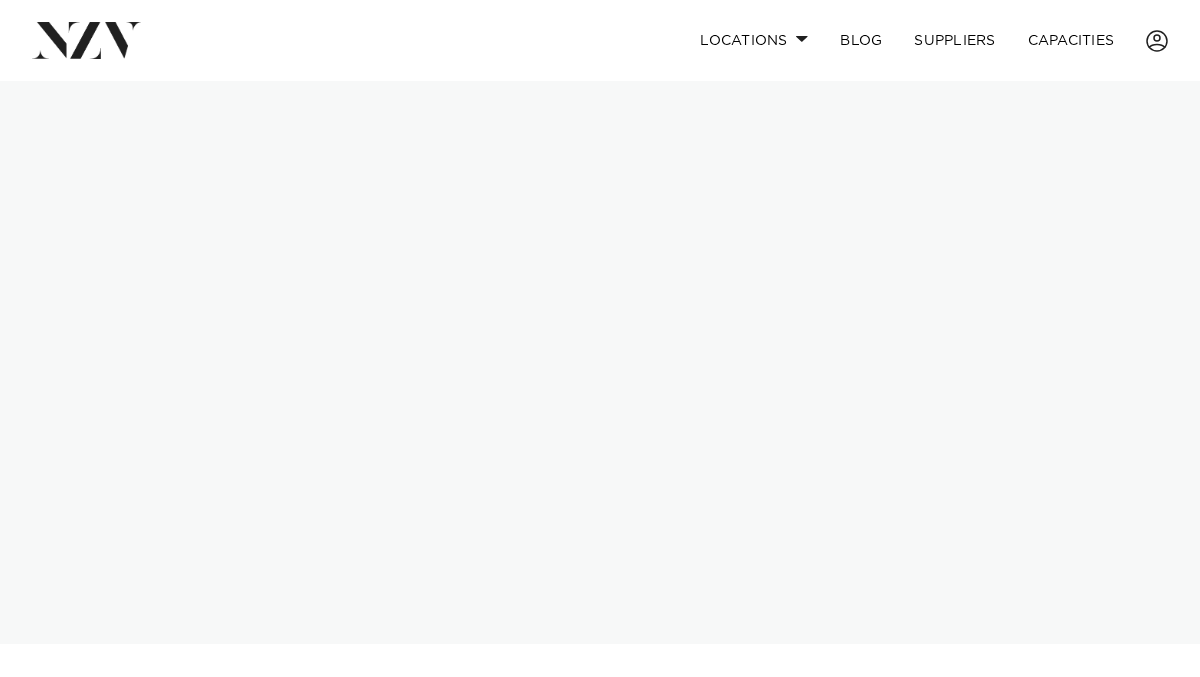 scroll, scrollTop: 0, scrollLeft: 0, axis: both 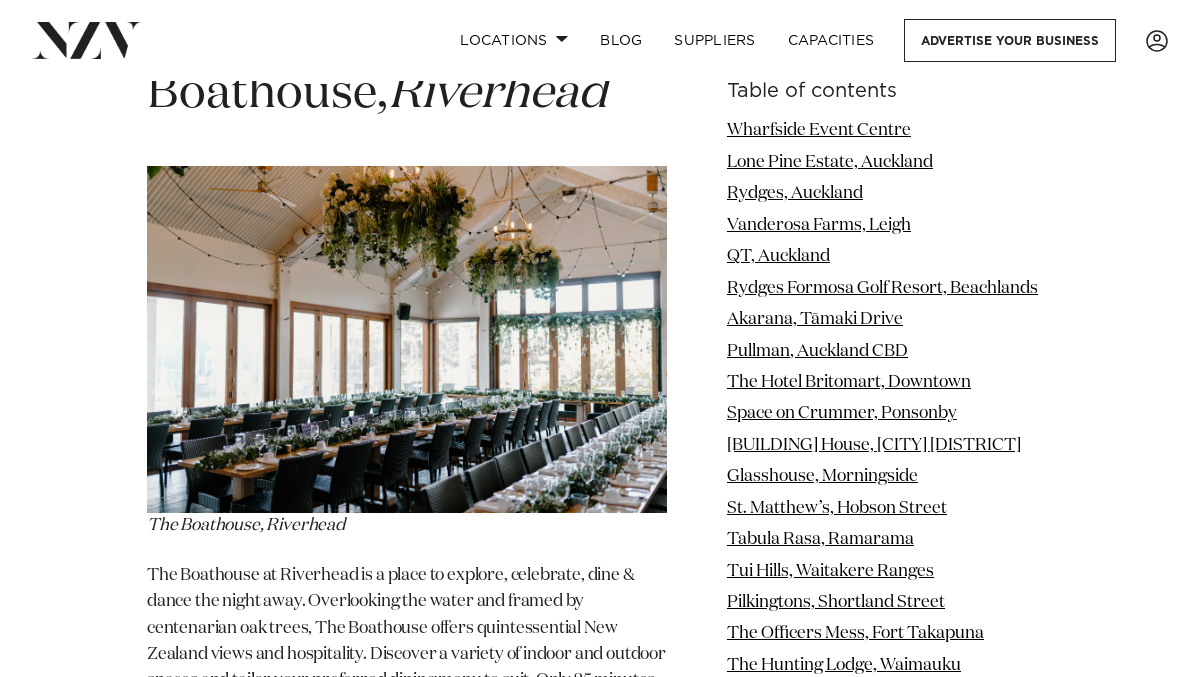 click on "here." at bounding box center (608, 783) 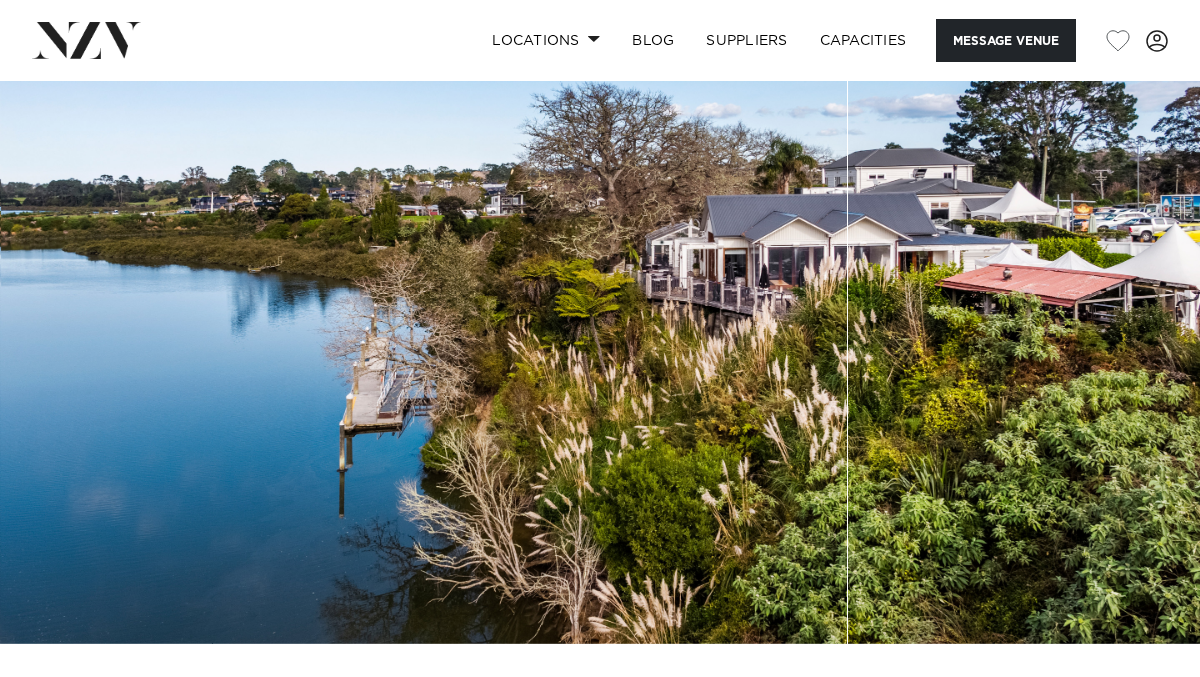 scroll, scrollTop: 0, scrollLeft: 0, axis: both 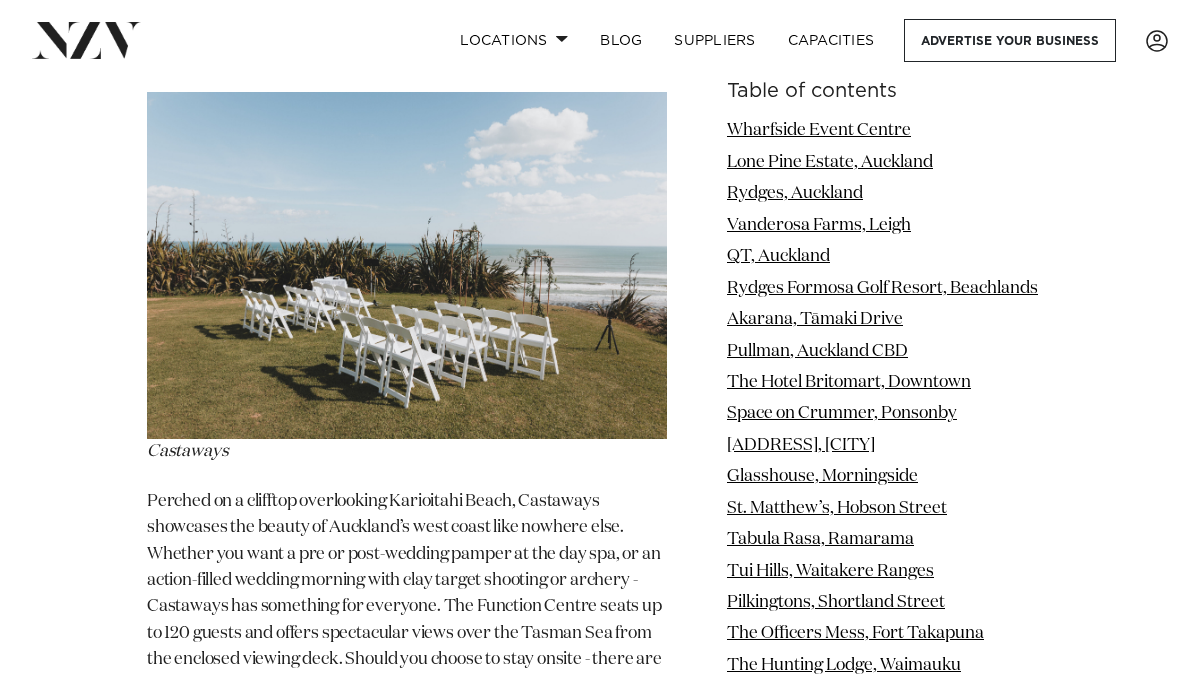 click at bounding box center [407, 1137] 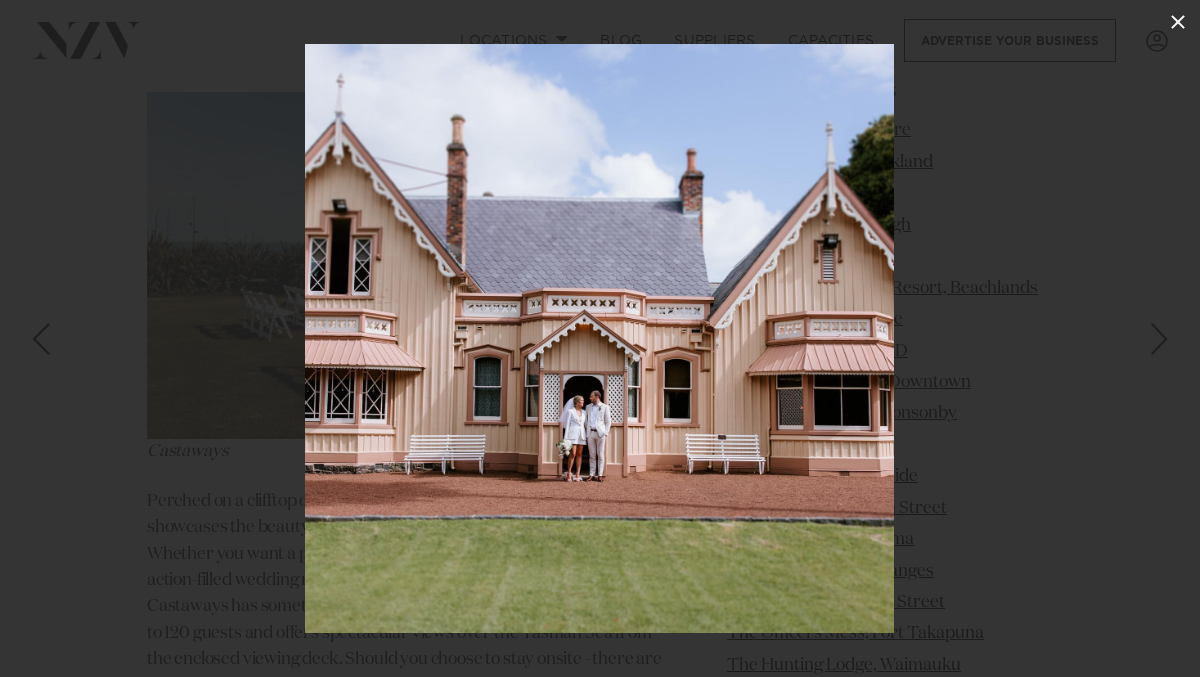 click 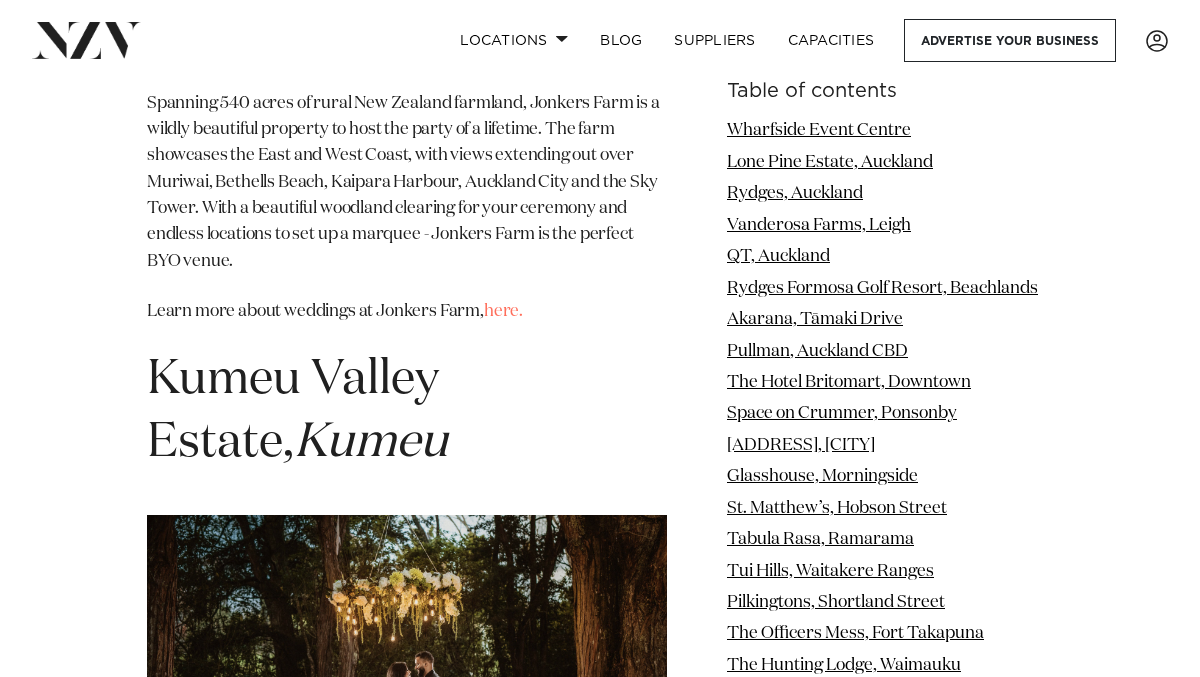 scroll, scrollTop: 30487, scrollLeft: 0, axis: vertical 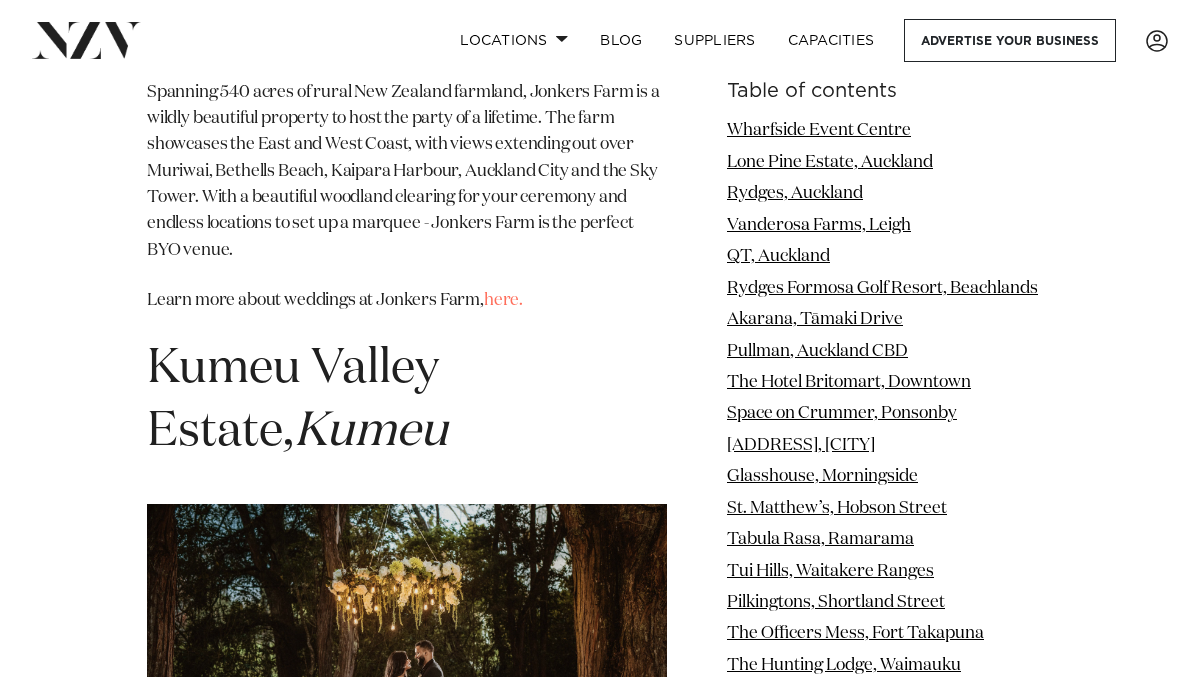 click on "here." at bounding box center (553, 1124) 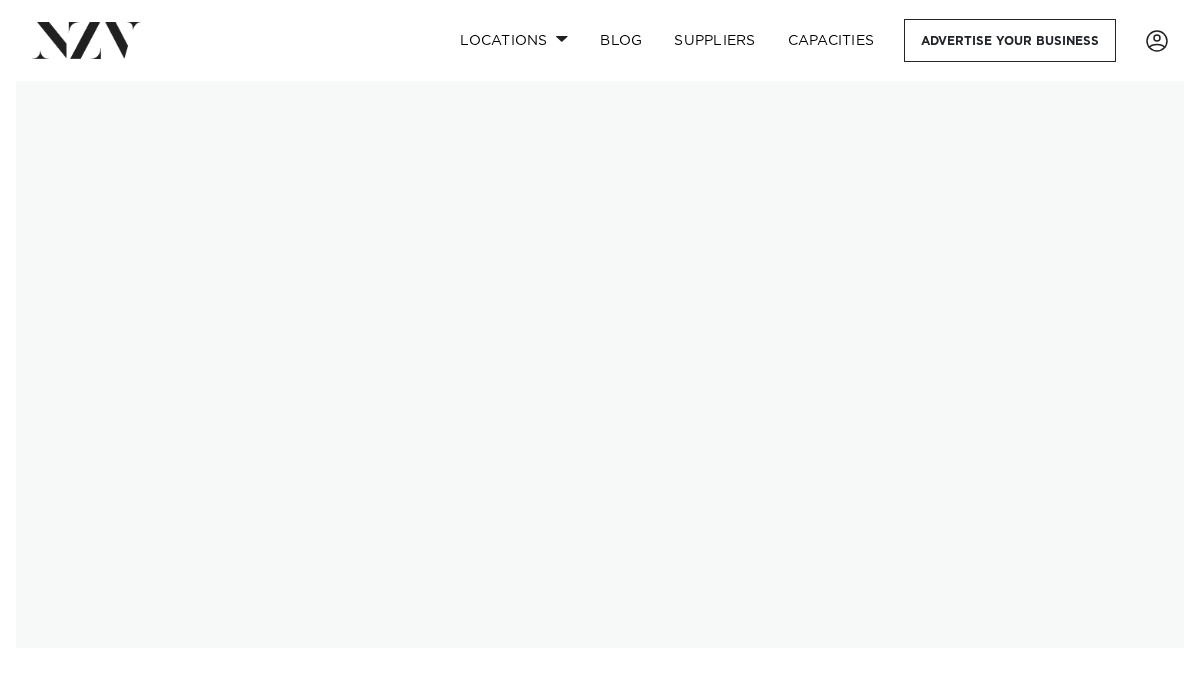 scroll, scrollTop: 30487, scrollLeft: 0, axis: vertical 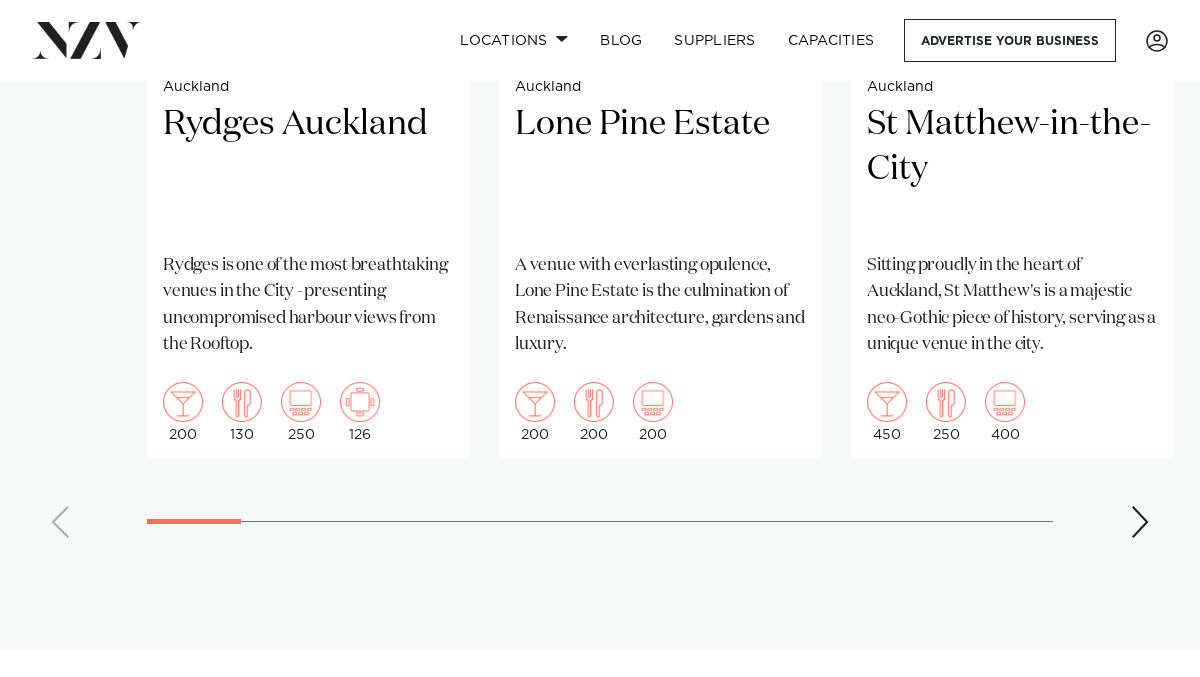 click at bounding box center (1140, 522) 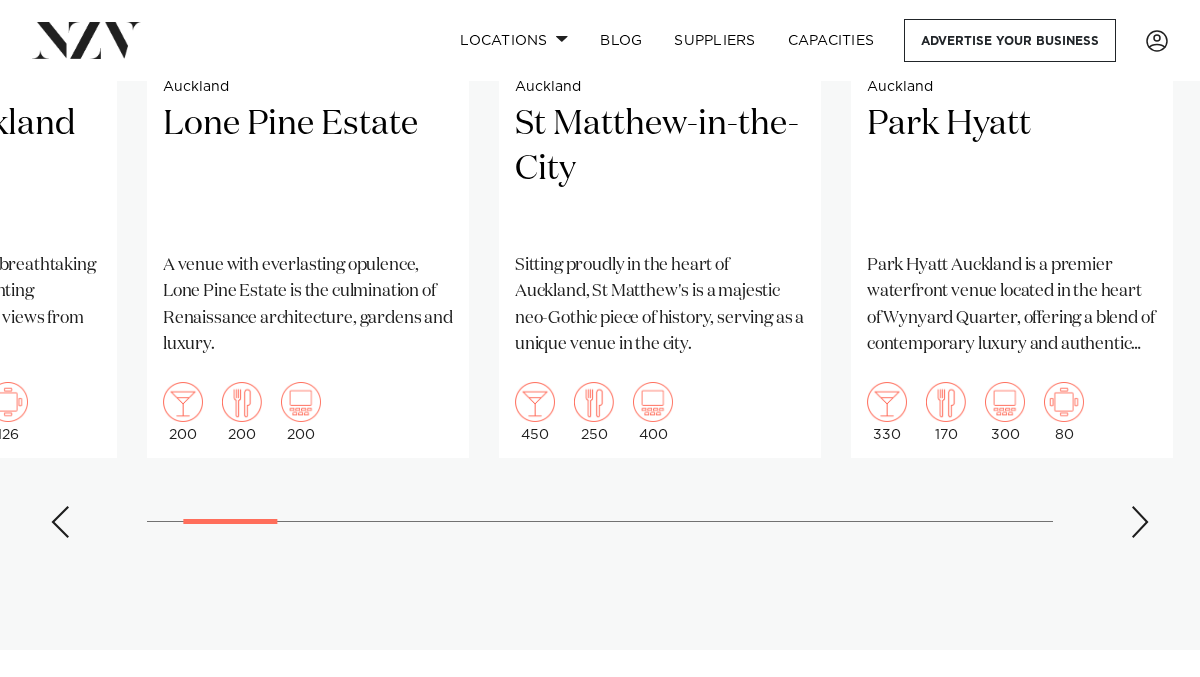 click at bounding box center (1140, 522) 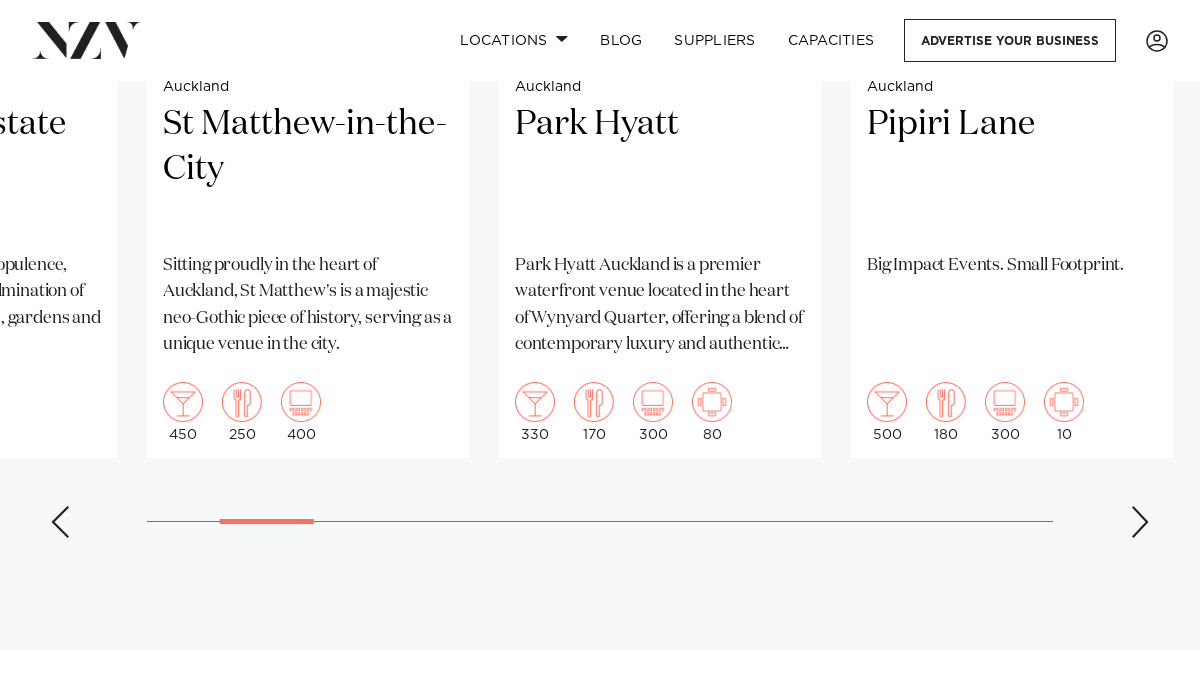 click at bounding box center [1140, 522] 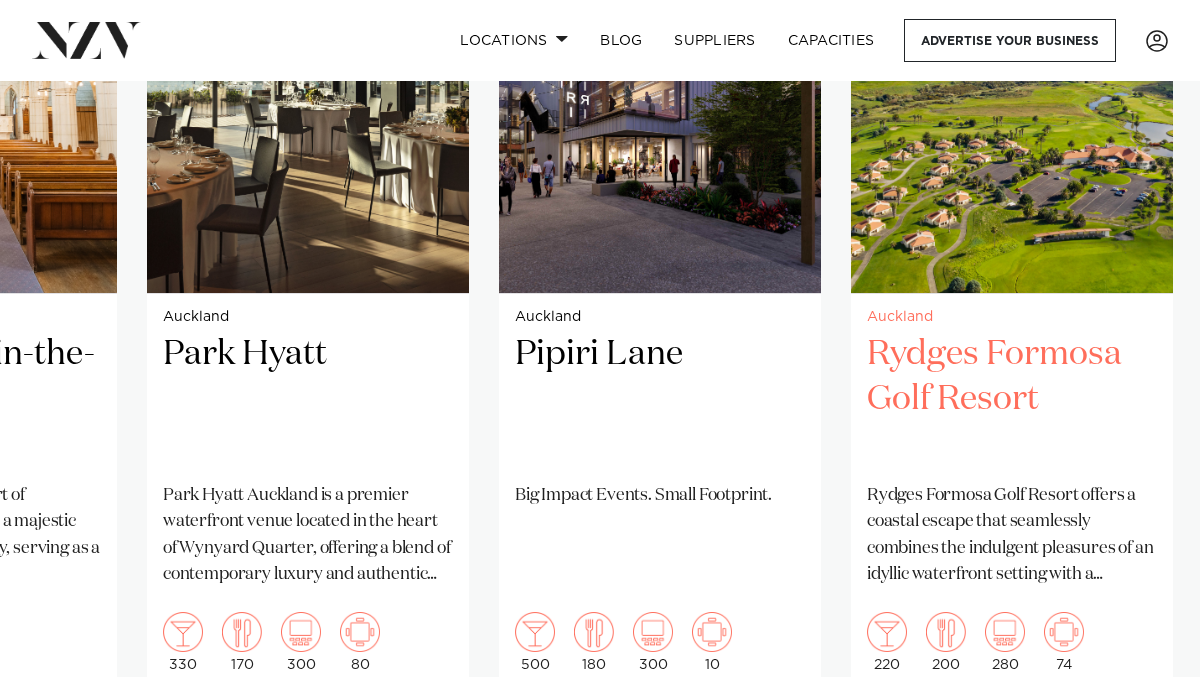 scroll, scrollTop: 1469, scrollLeft: 0, axis: vertical 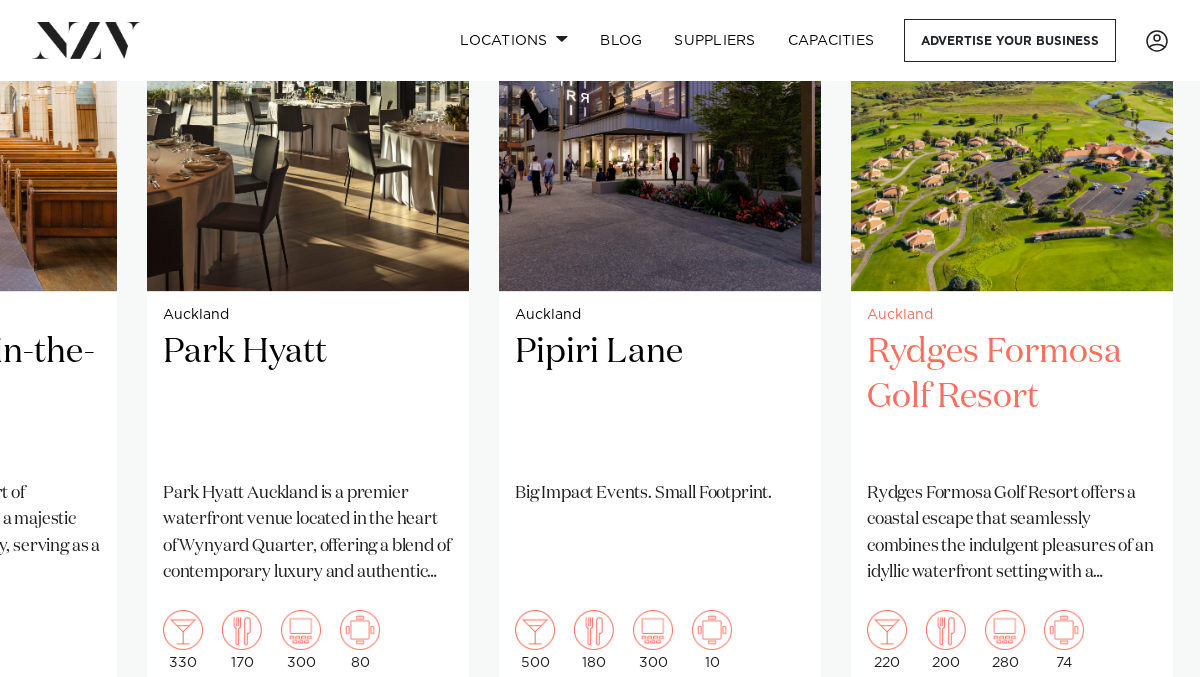 click on "Rydges Formosa Golf Resort" at bounding box center (1012, 397) 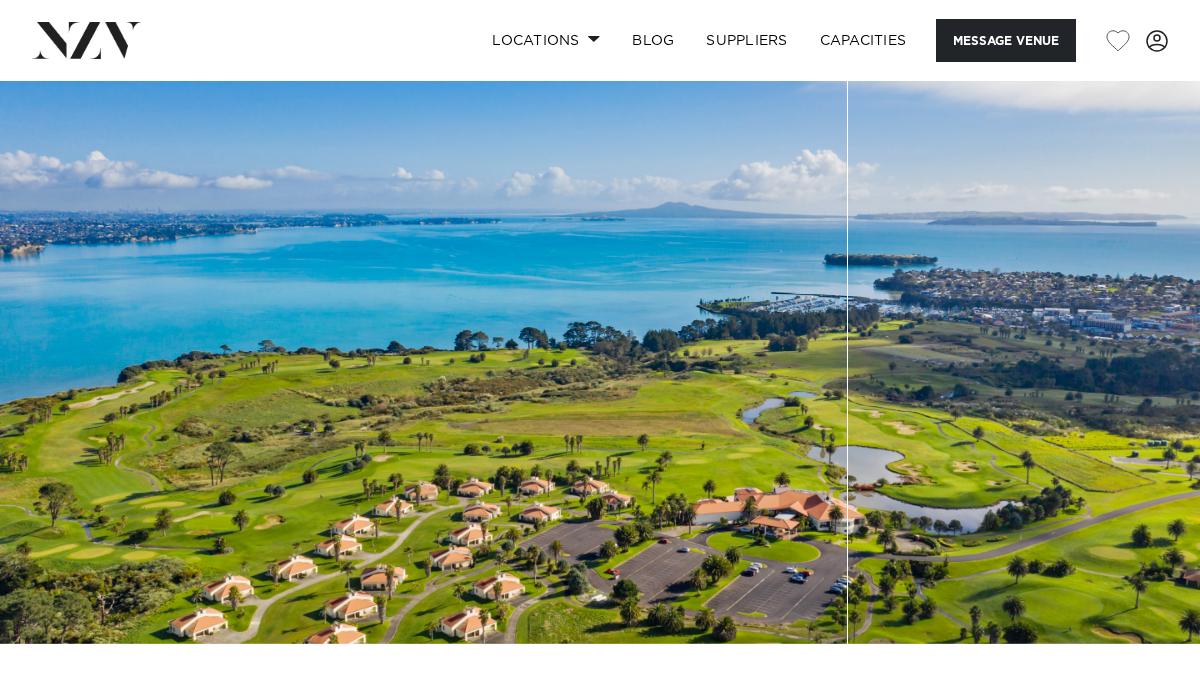 scroll, scrollTop: 0, scrollLeft: 0, axis: both 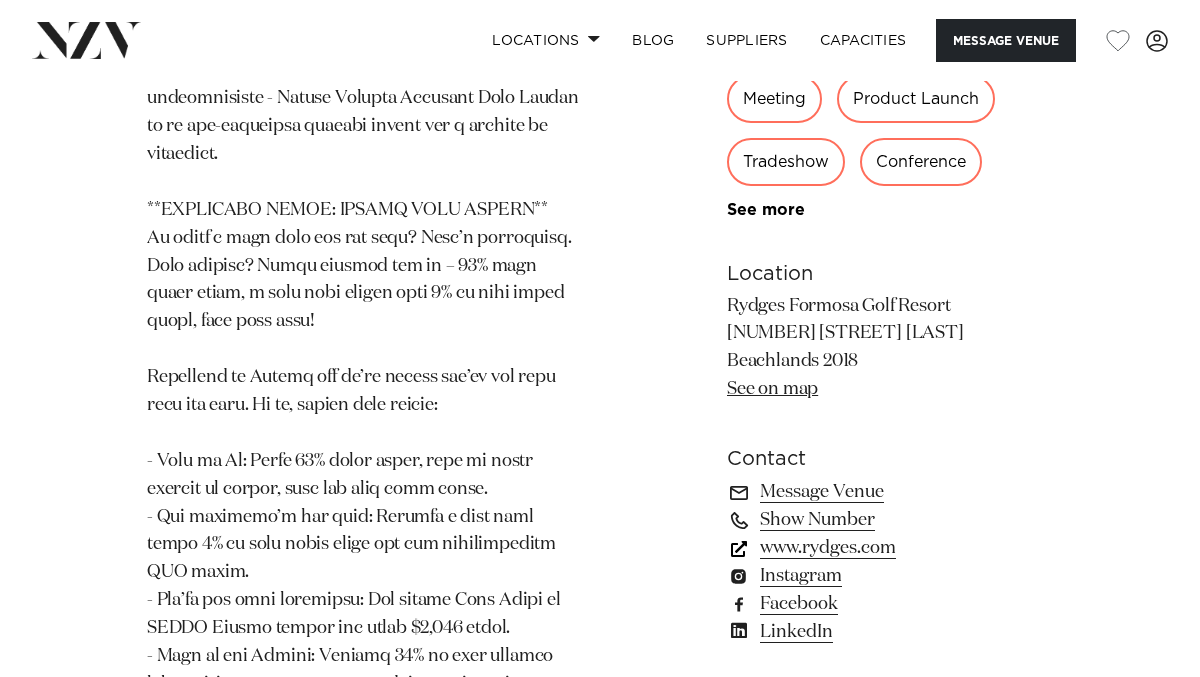 click on "www.rydges.com" at bounding box center [890, 548] 